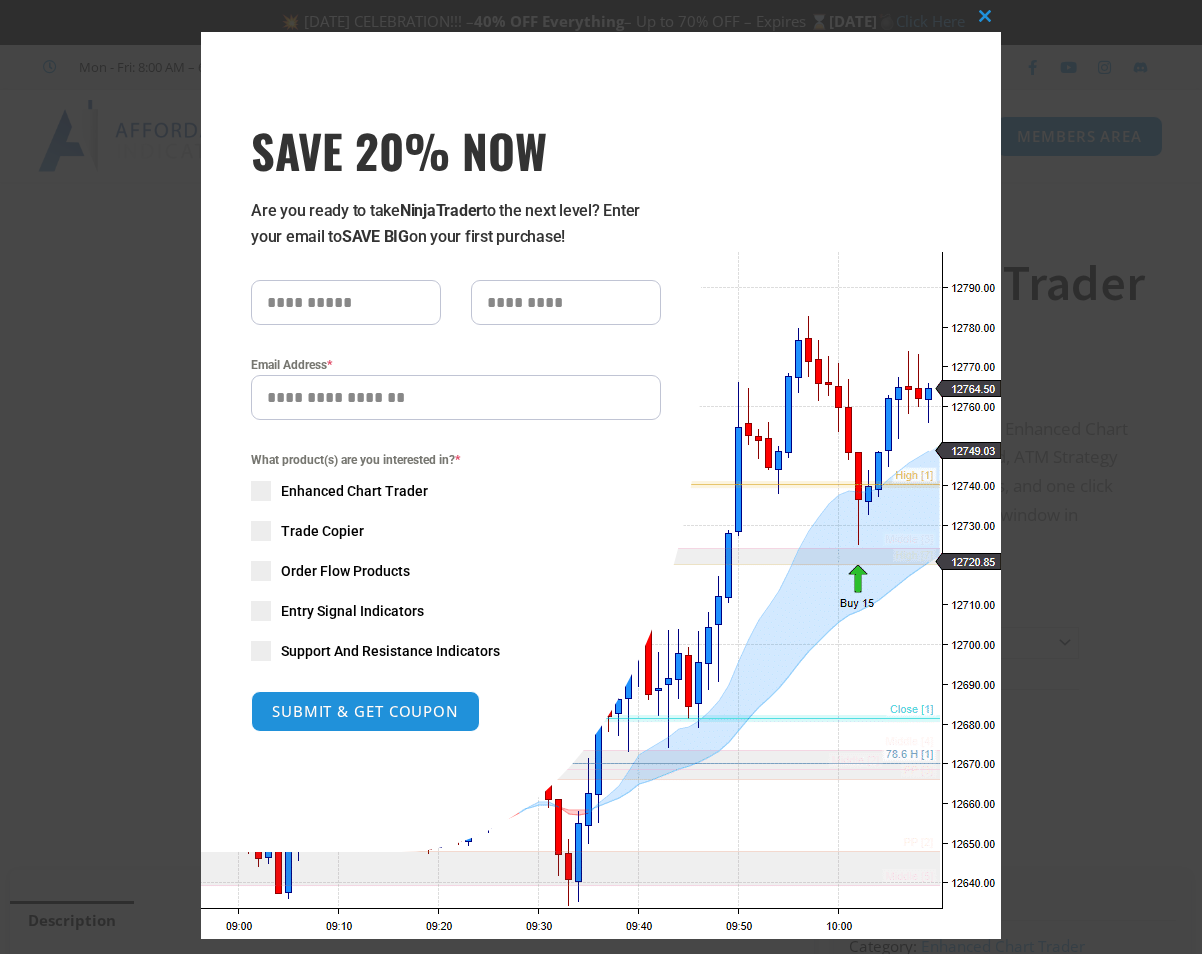 scroll, scrollTop: 0, scrollLeft: 0, axis: both 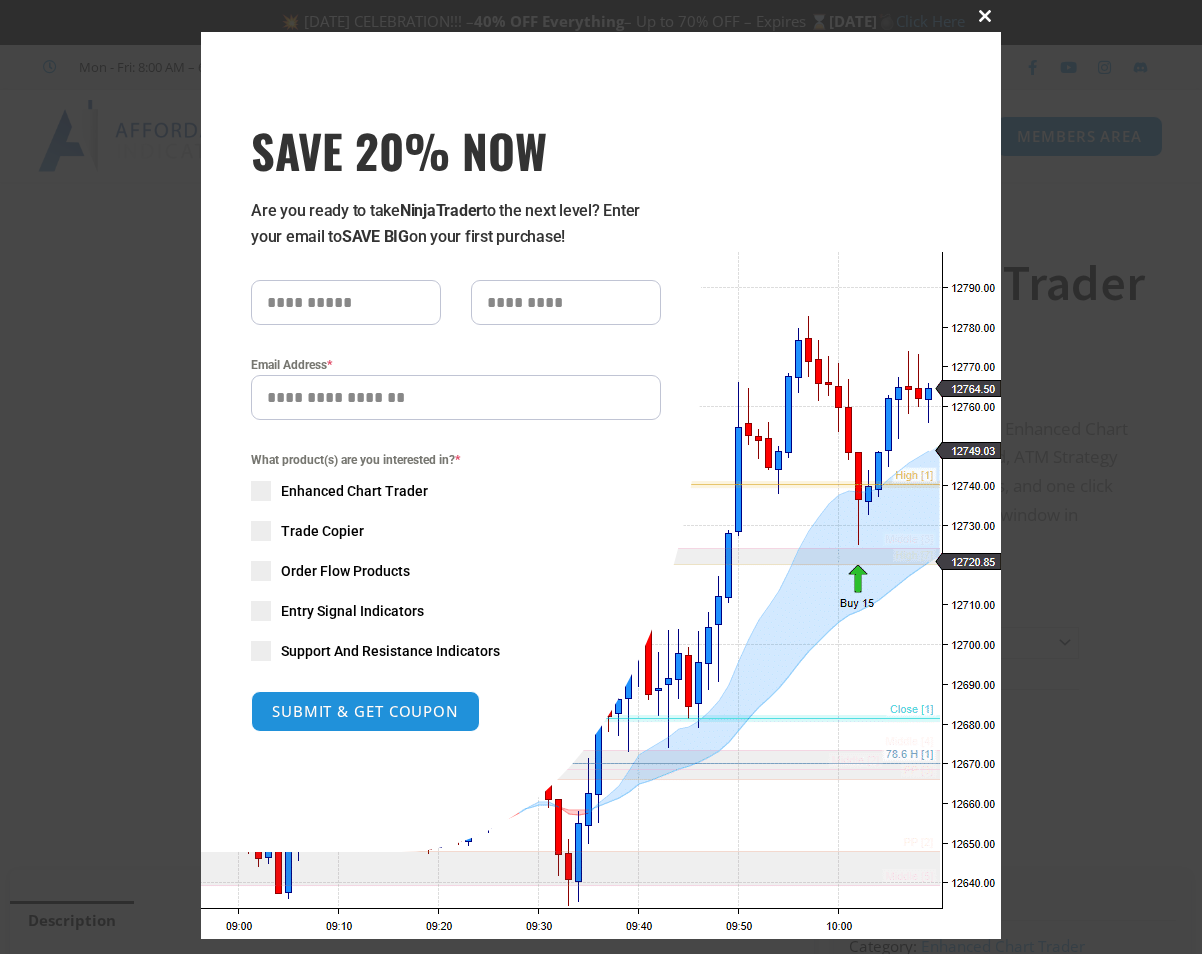 click on "Close this module" at bounding box center (985, 16) 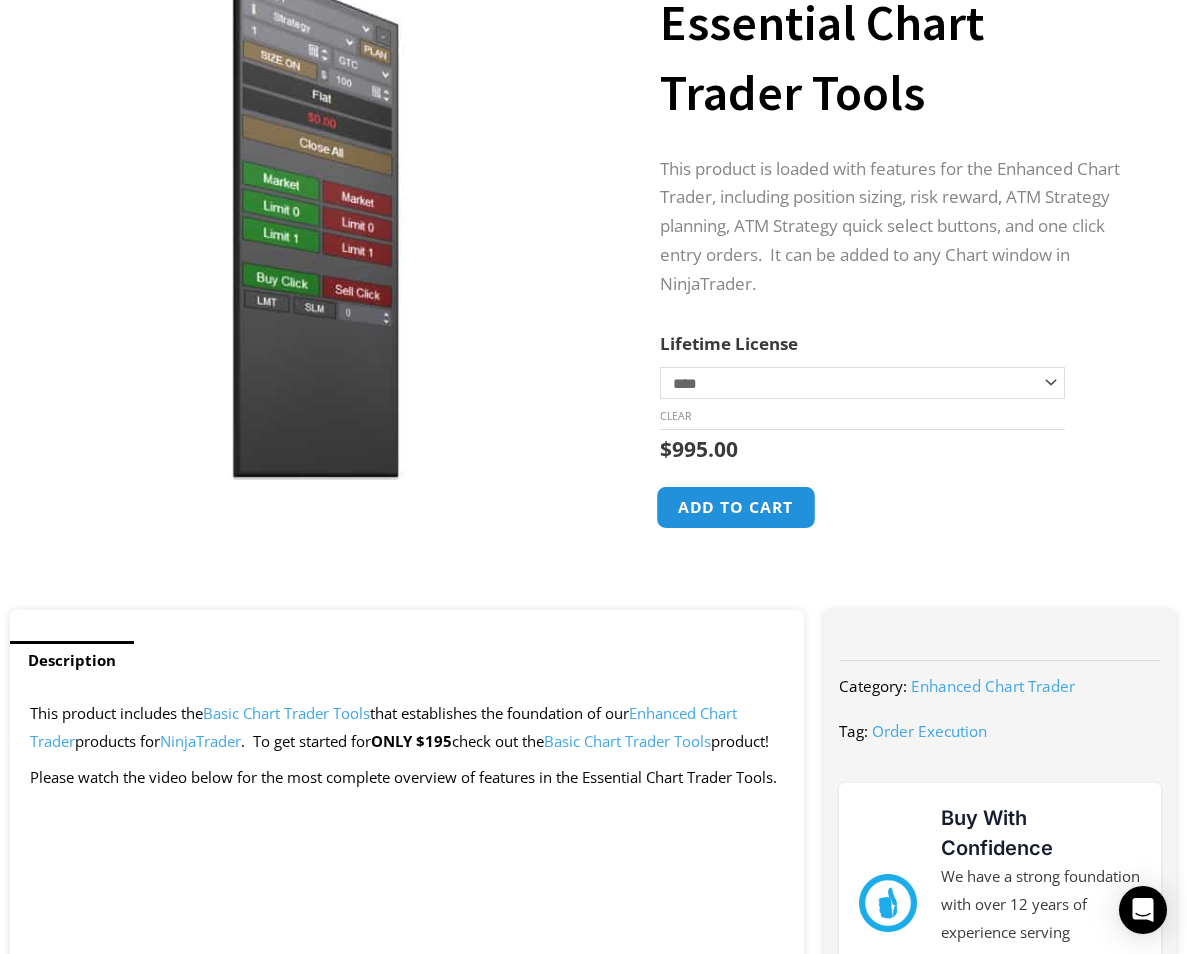 scroll, scrollTop: 300, scrollLeft: 0, axis: vertical 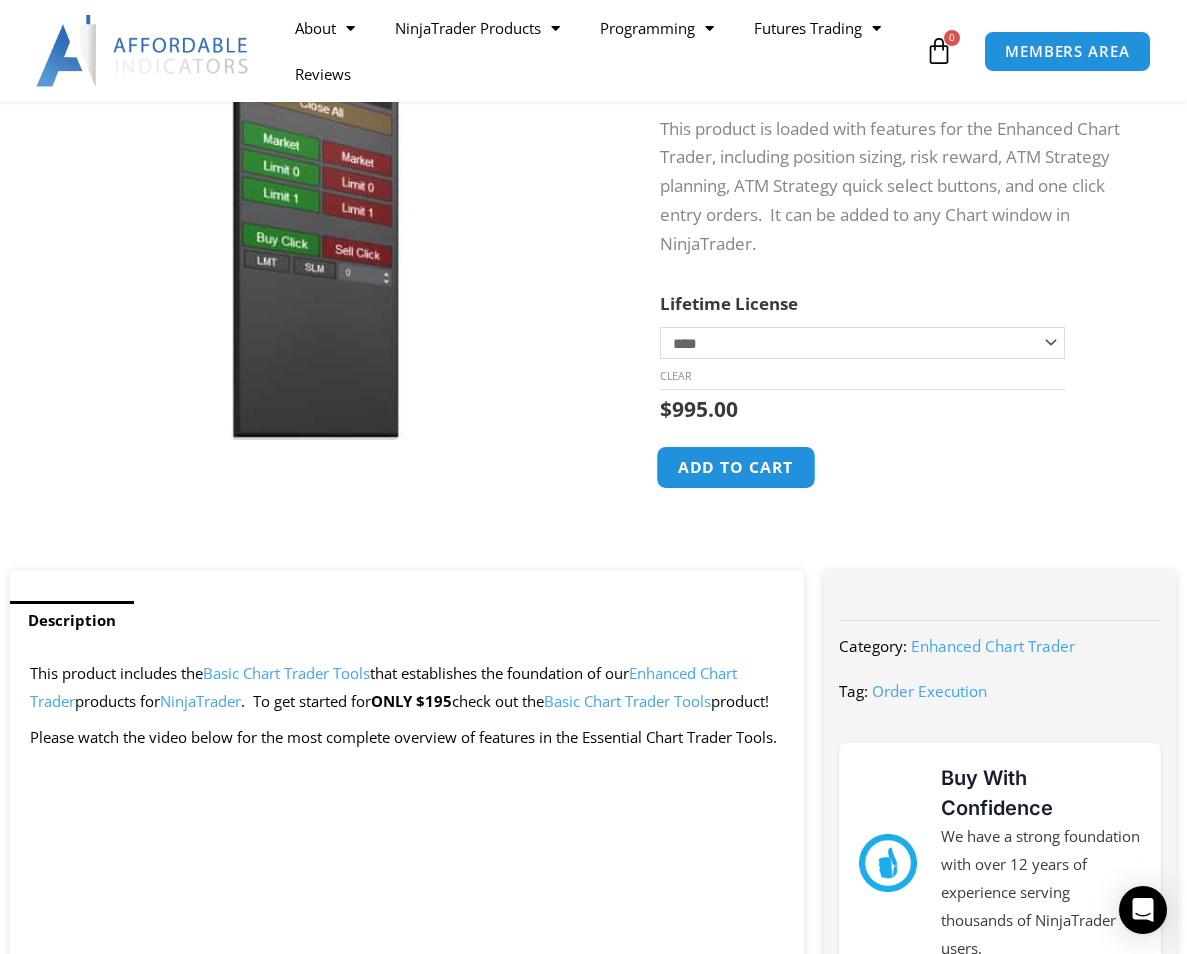 click on "Add to cart" 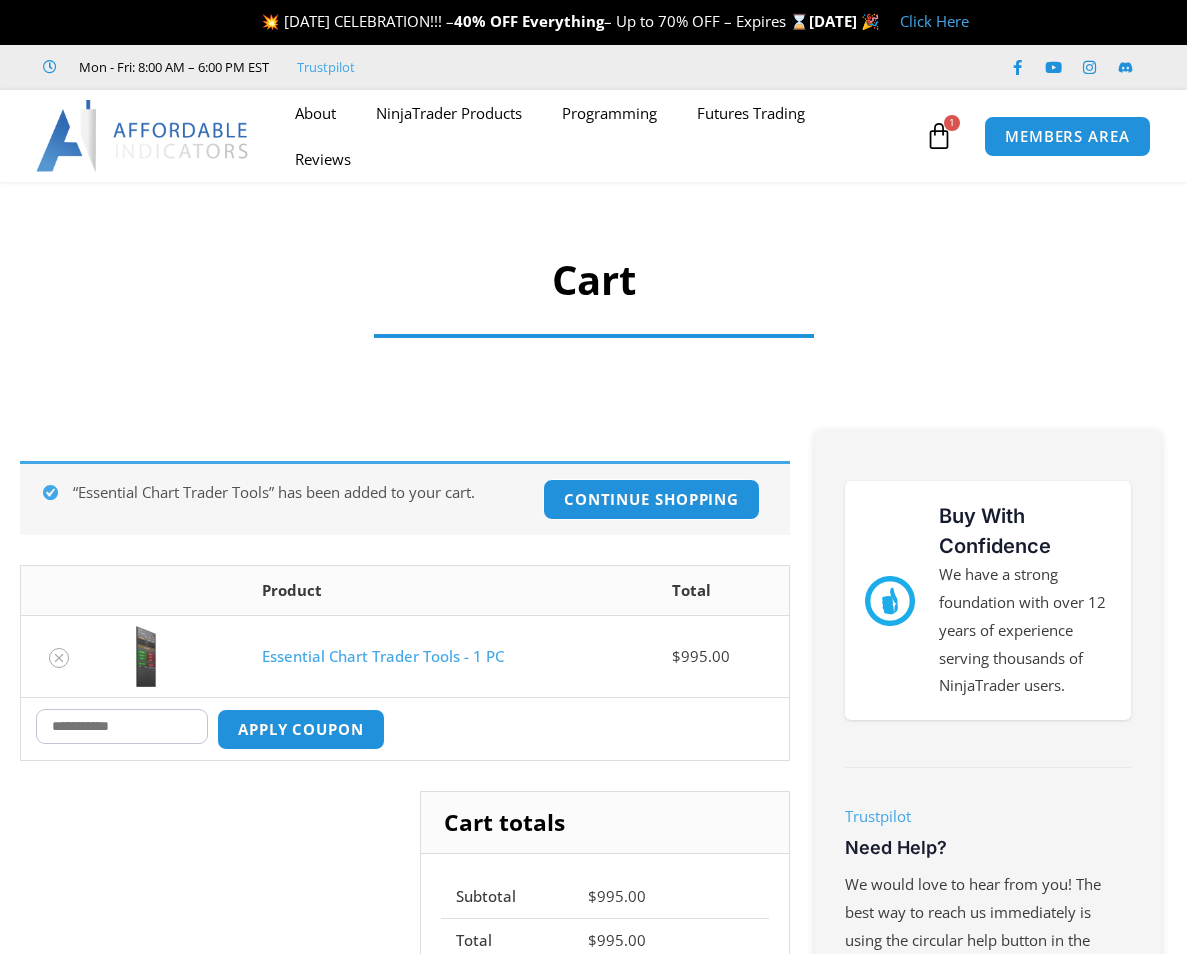 scroll, scrollTop: 0, scrollLeft: 0, axis: both 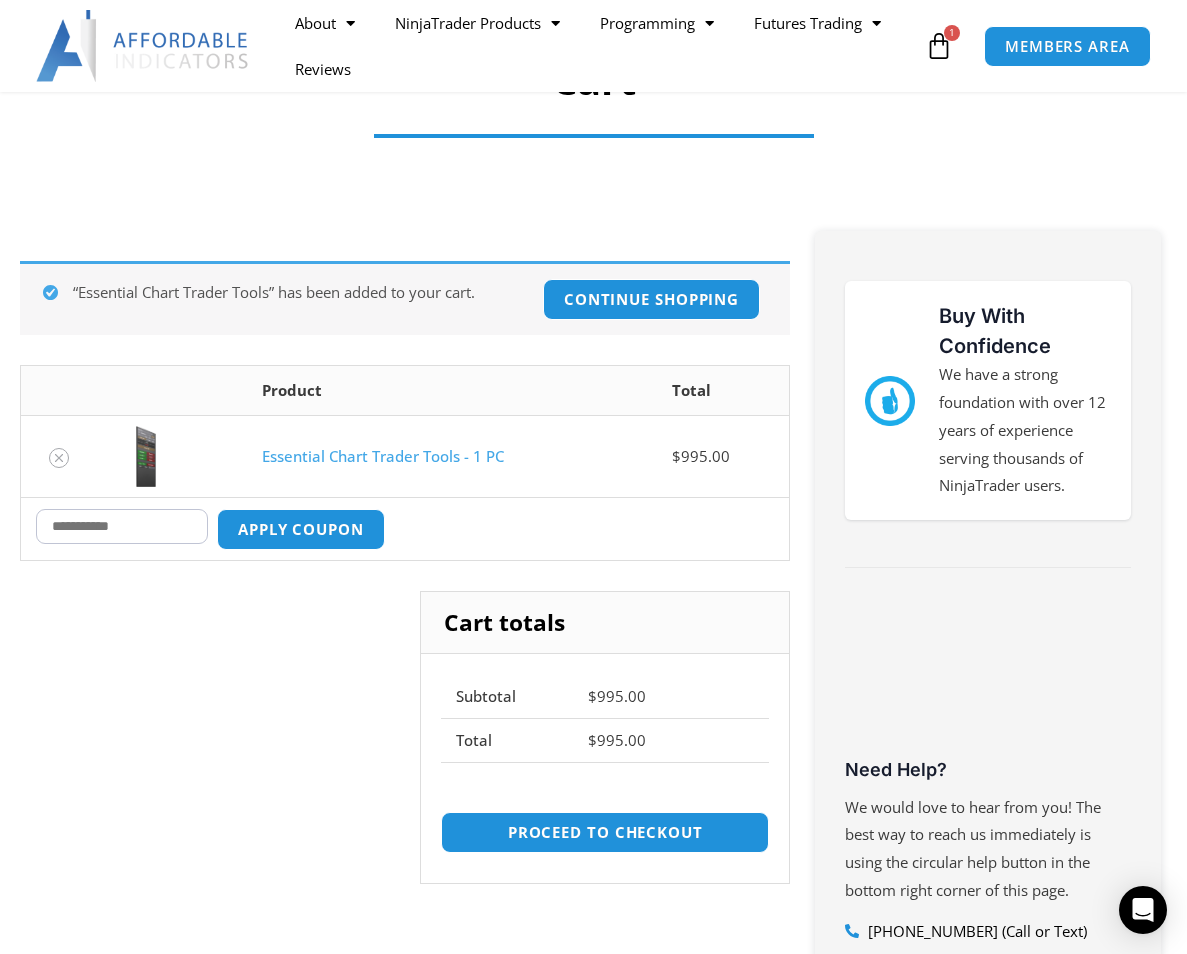 click on "Coupon:" at bounding box center (122, 526) 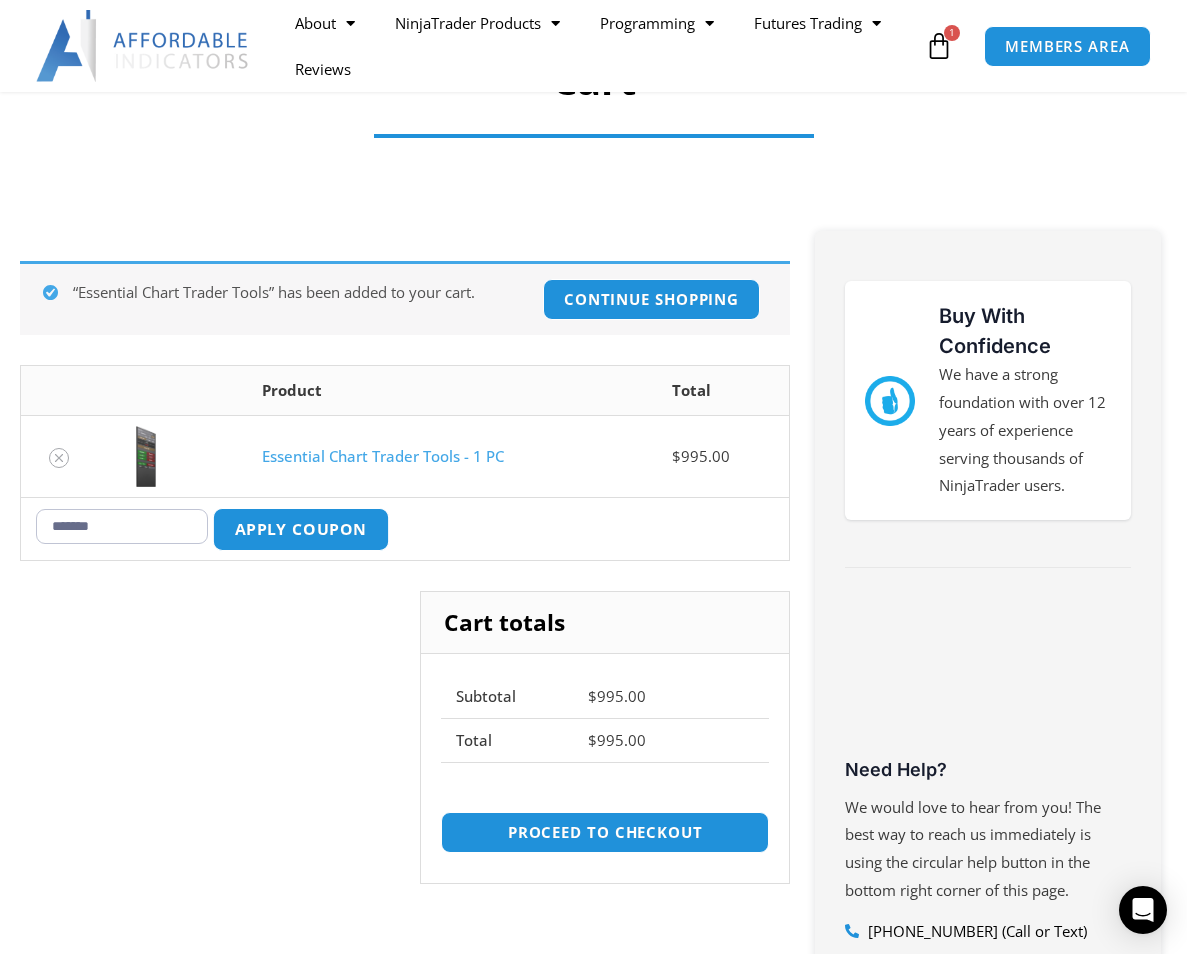 type on "*******" 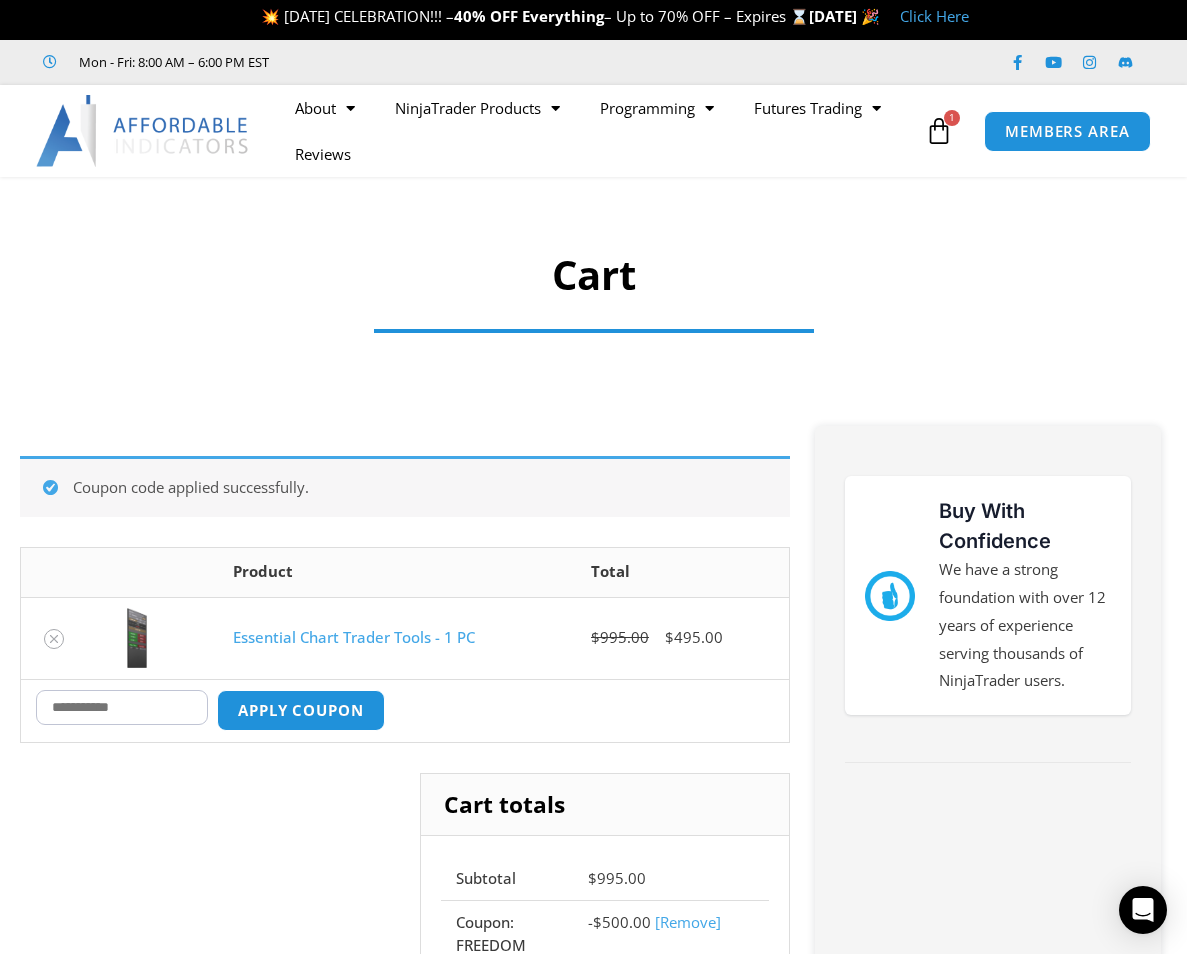 scroll, scrollTop: 0, scrollLeft: 0, axis: both 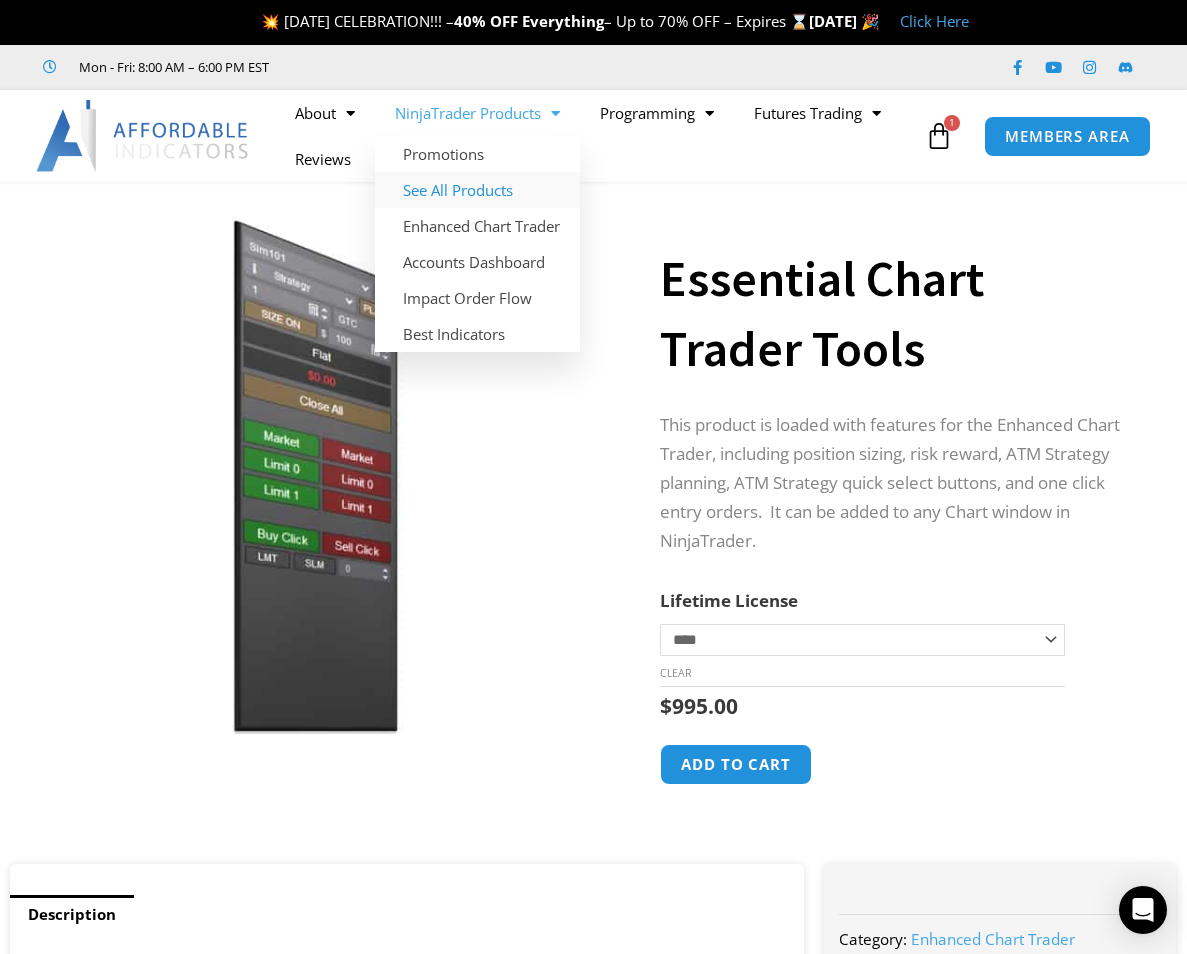 click on "See All Products" 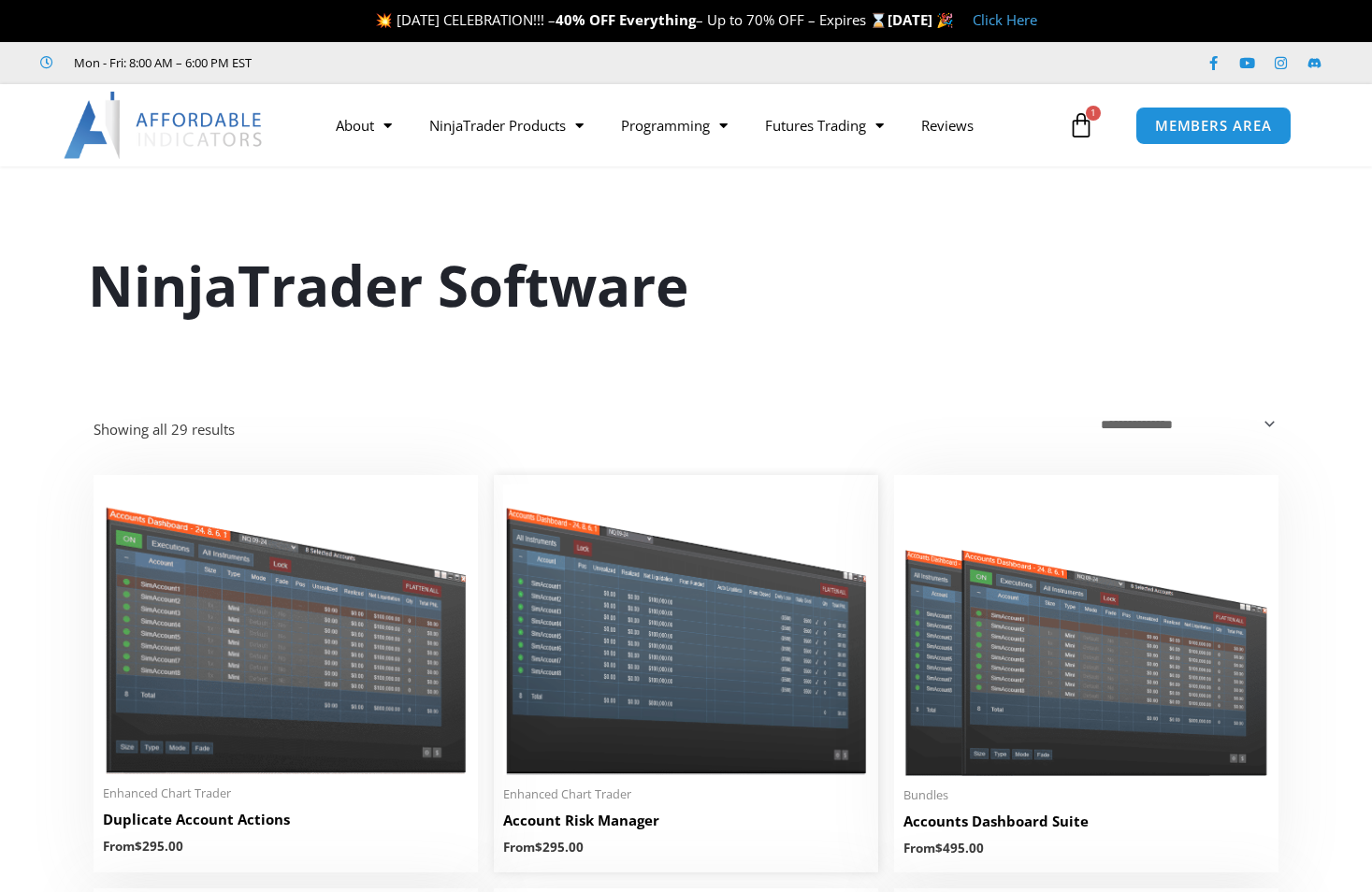 scroll, scrollTop: 0, scrollLeft: 0, axis: both 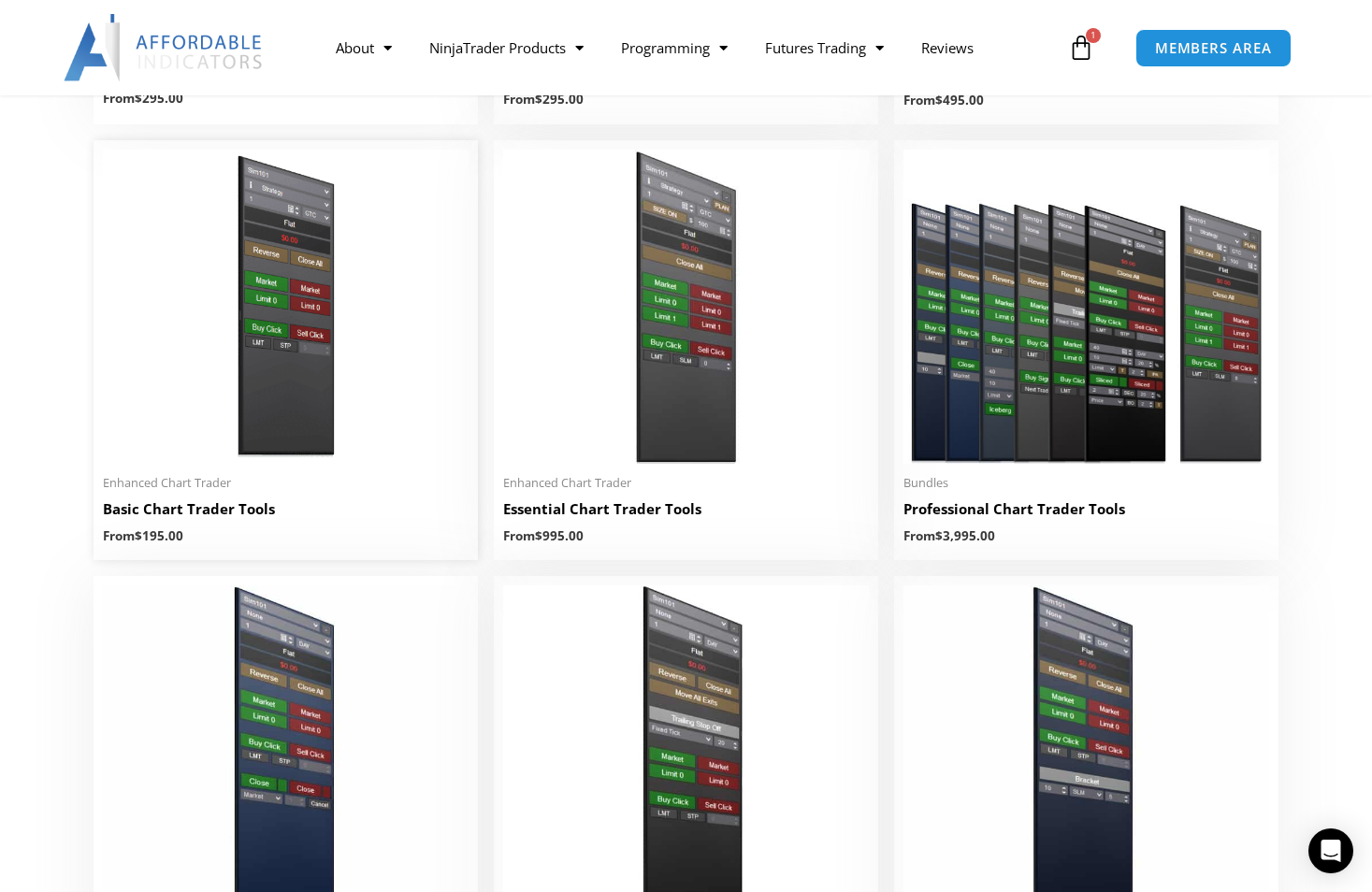 click at bounding box center [285, 307] 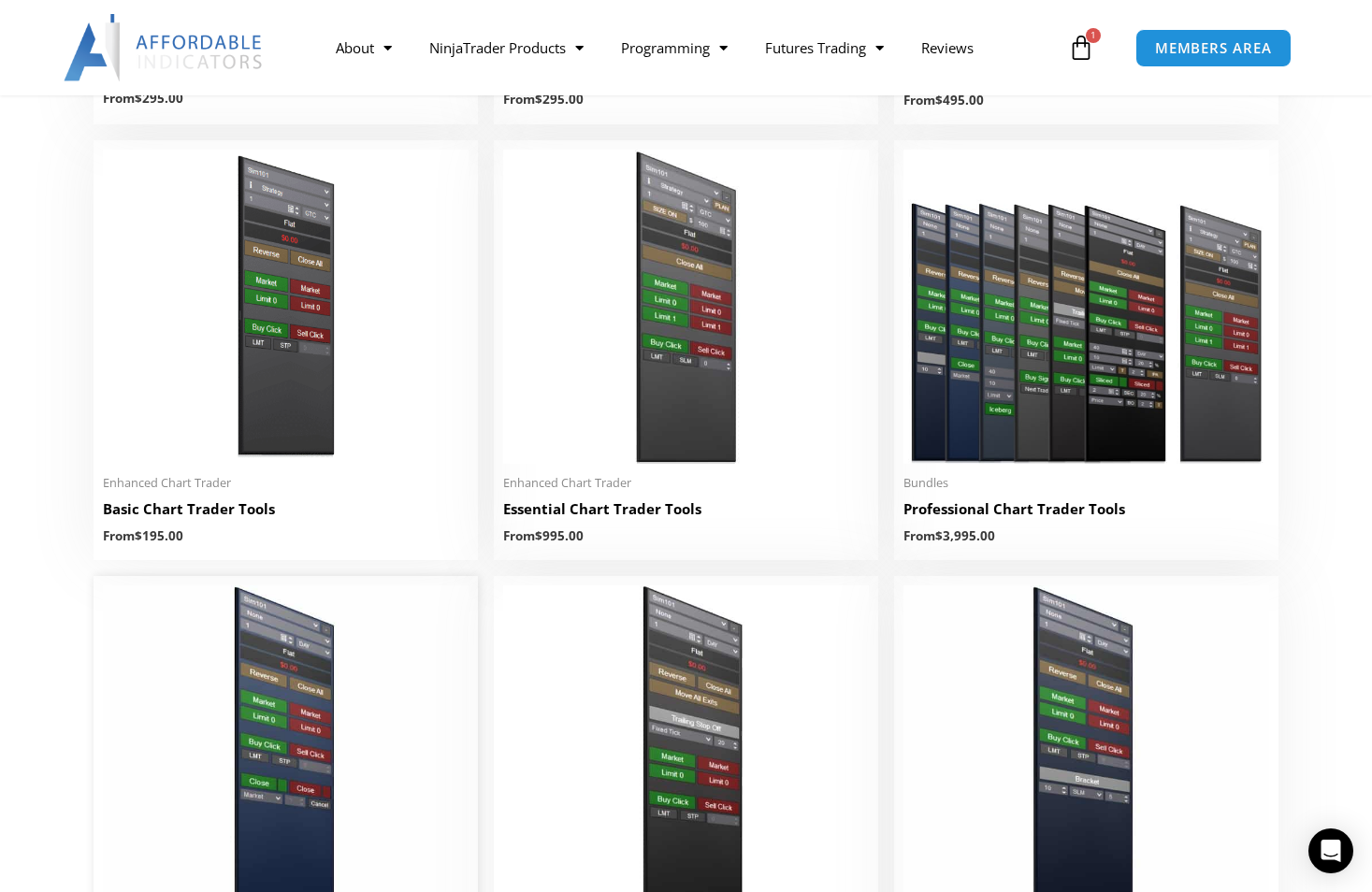 scroll, scrollTop: 790, scrollLeft: 0, axis: vertical 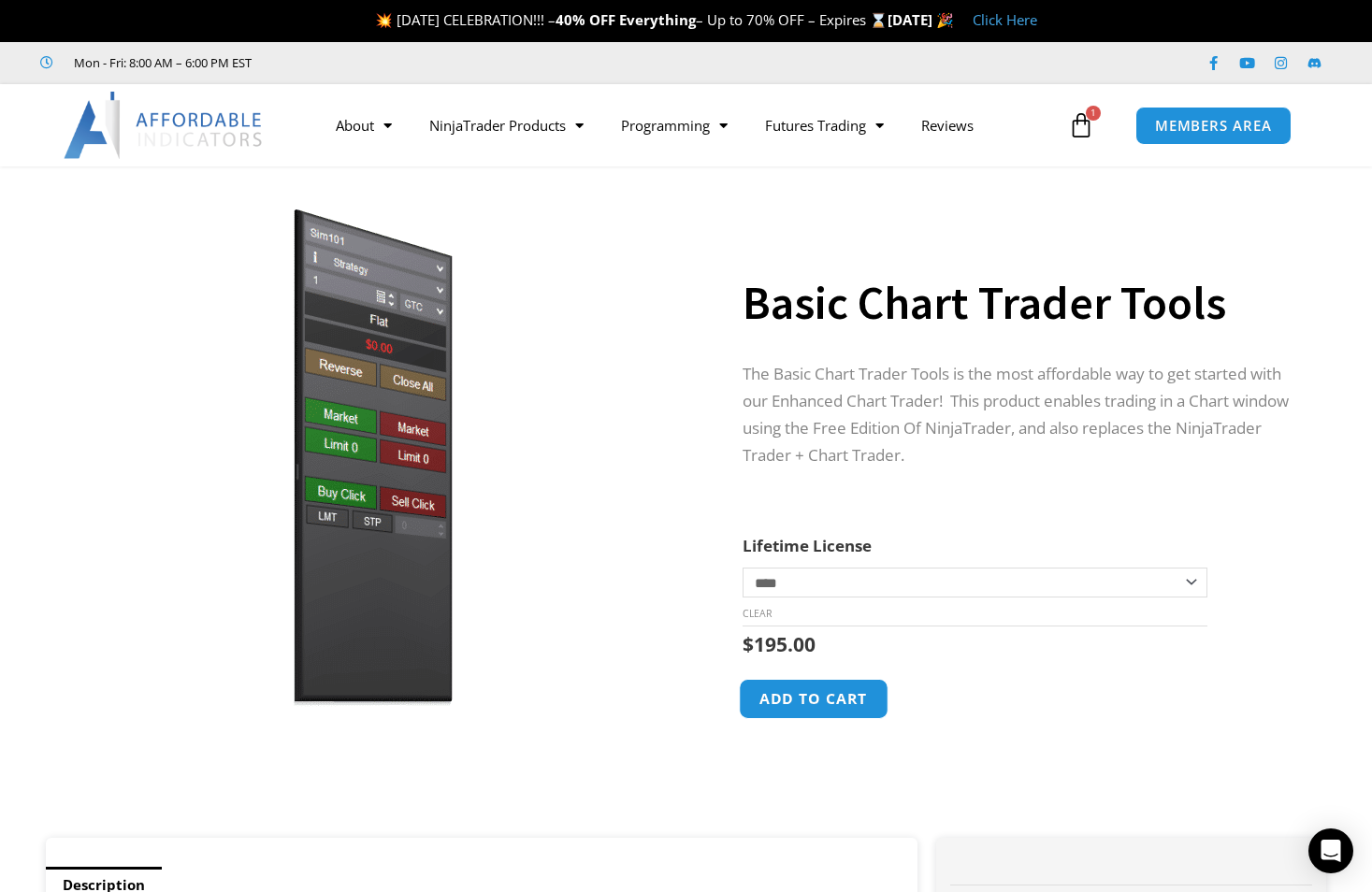 click on "Add to cart" 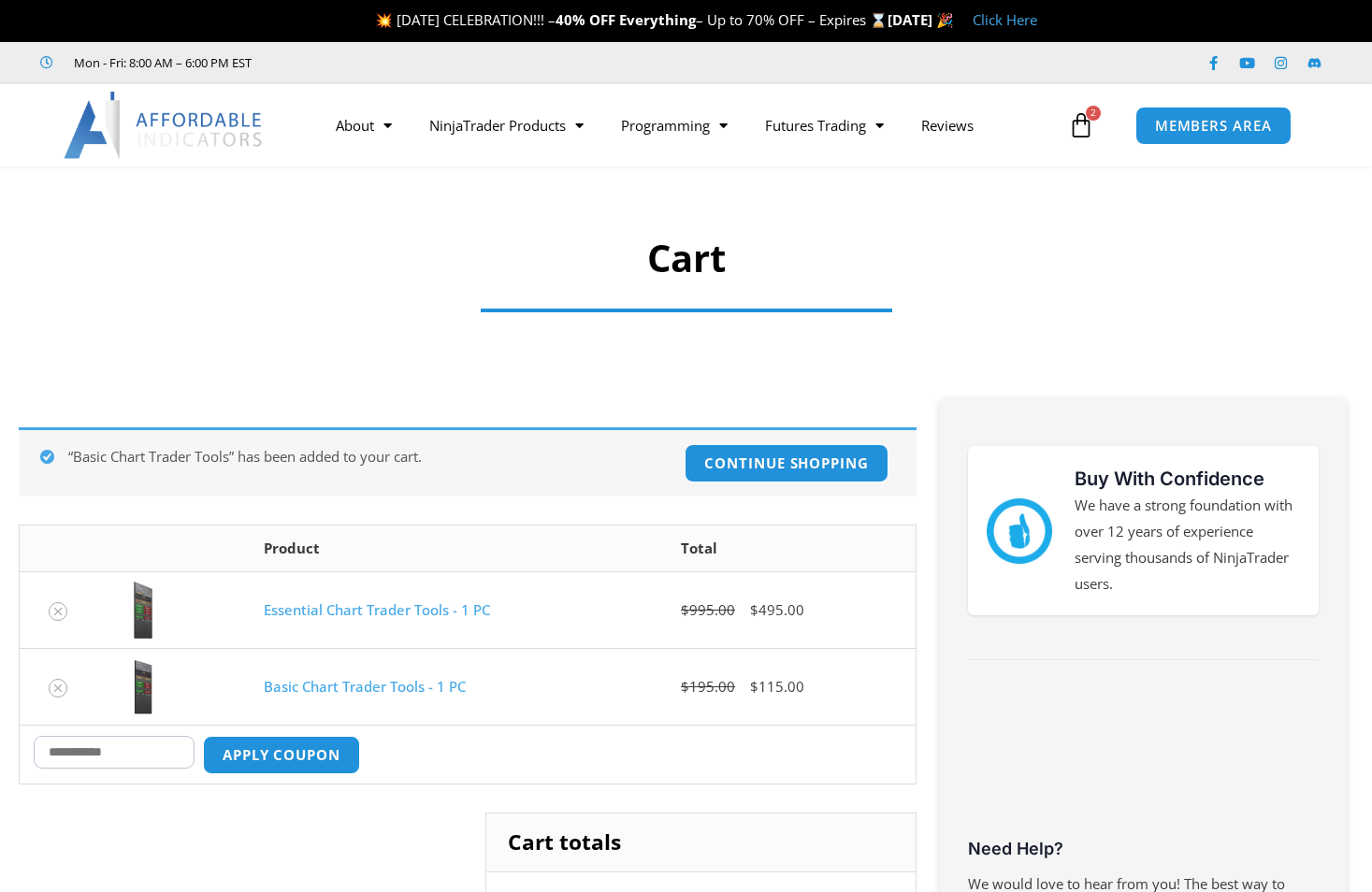 scroll, scrollTop: 0, scrollLeft: 0, axis: both 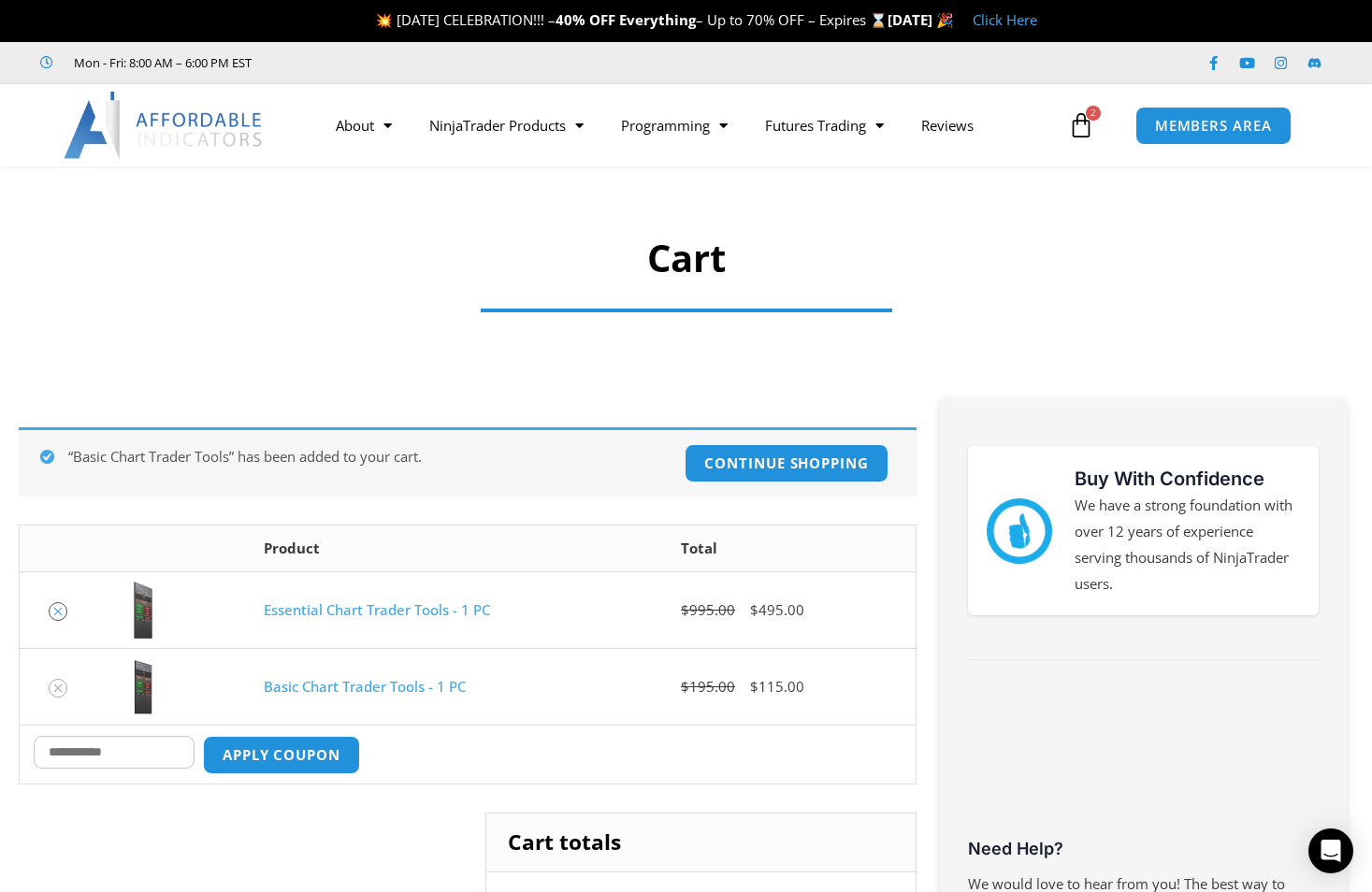click 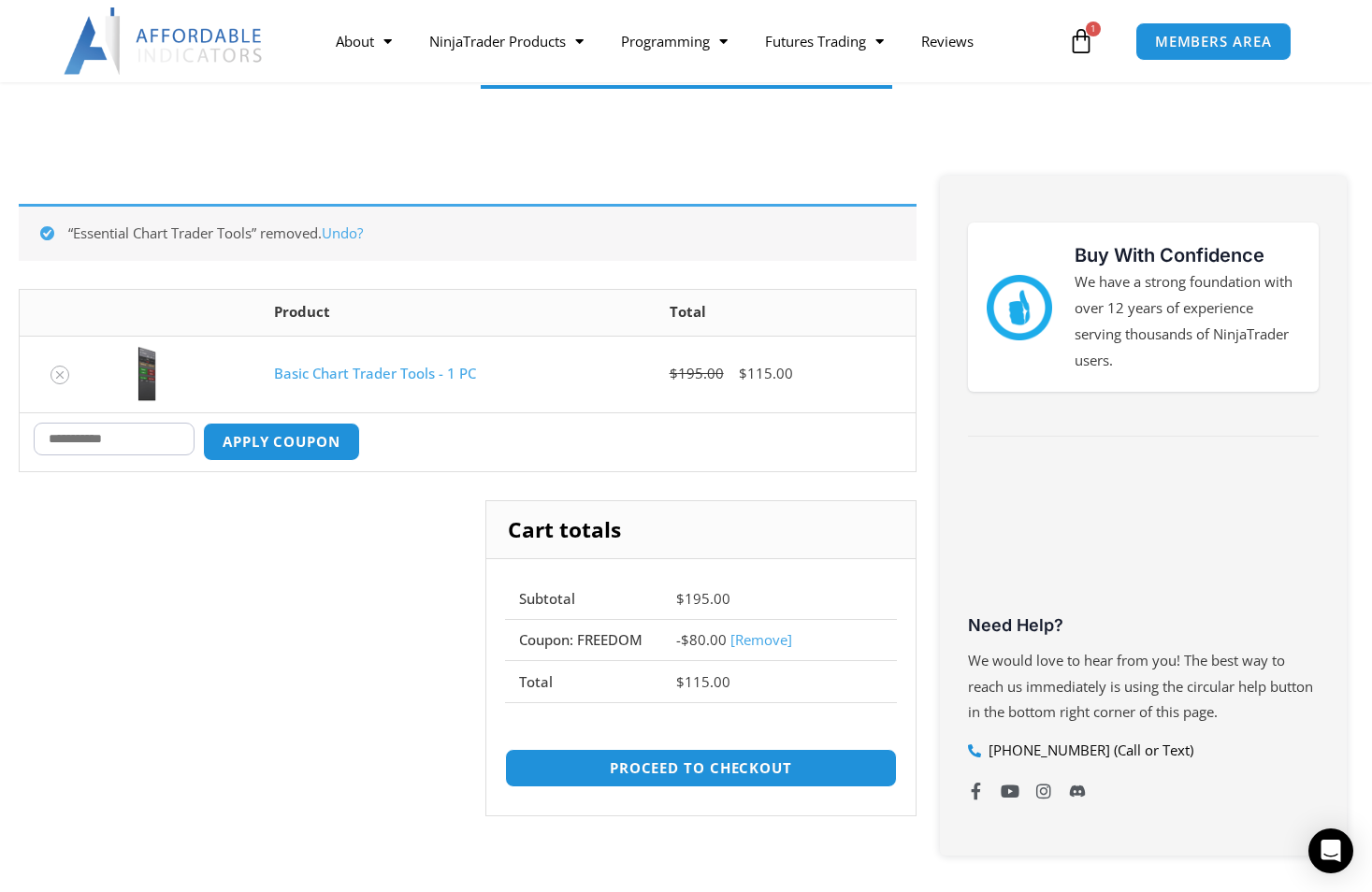 scroll, scrollTop: 0, scrollLeft: 0, axis: both 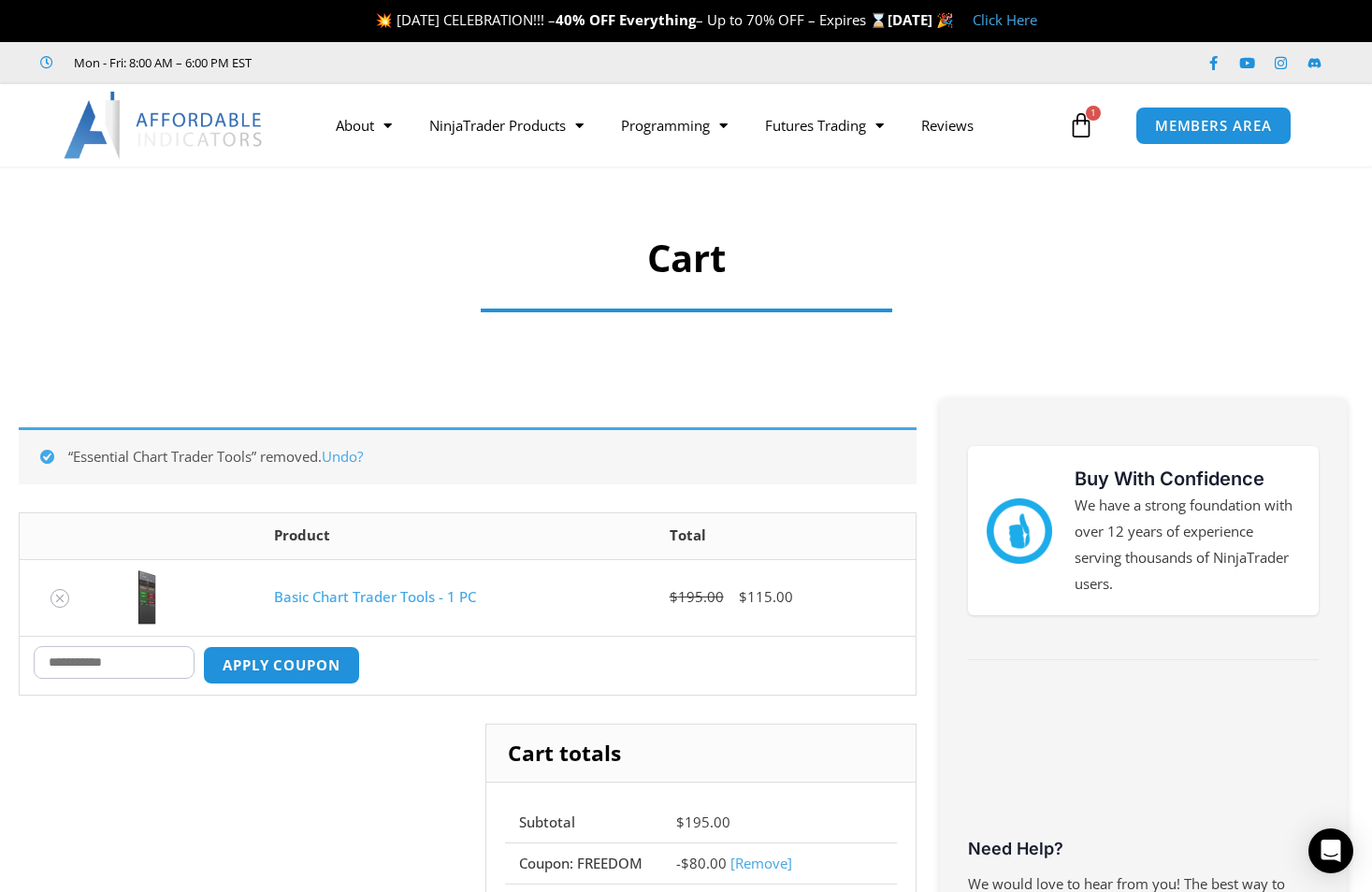 click on "Basic Chart Trader Tools - 1 PC" at bounding box center (375, 597) 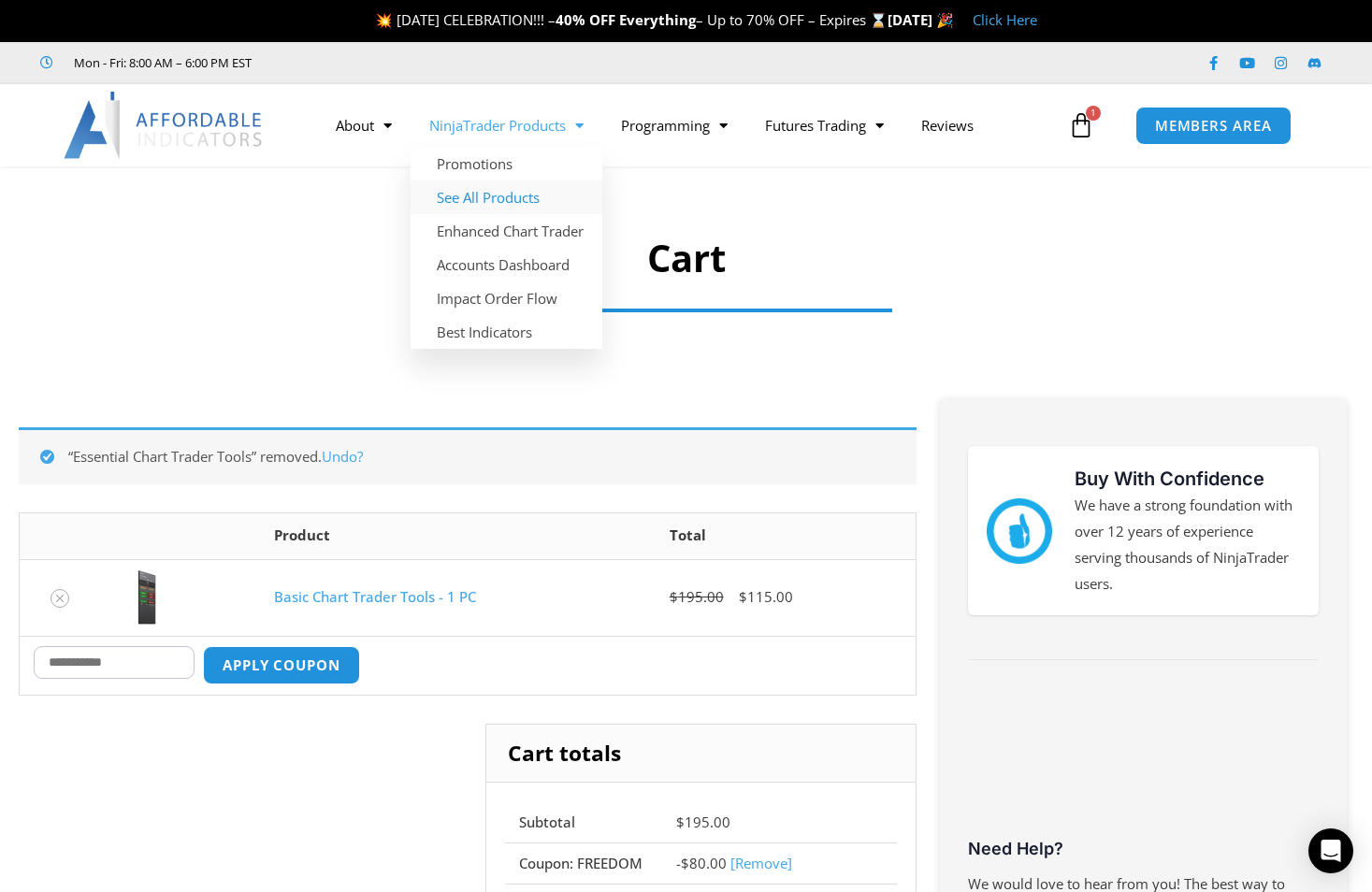 click on "See All Products" 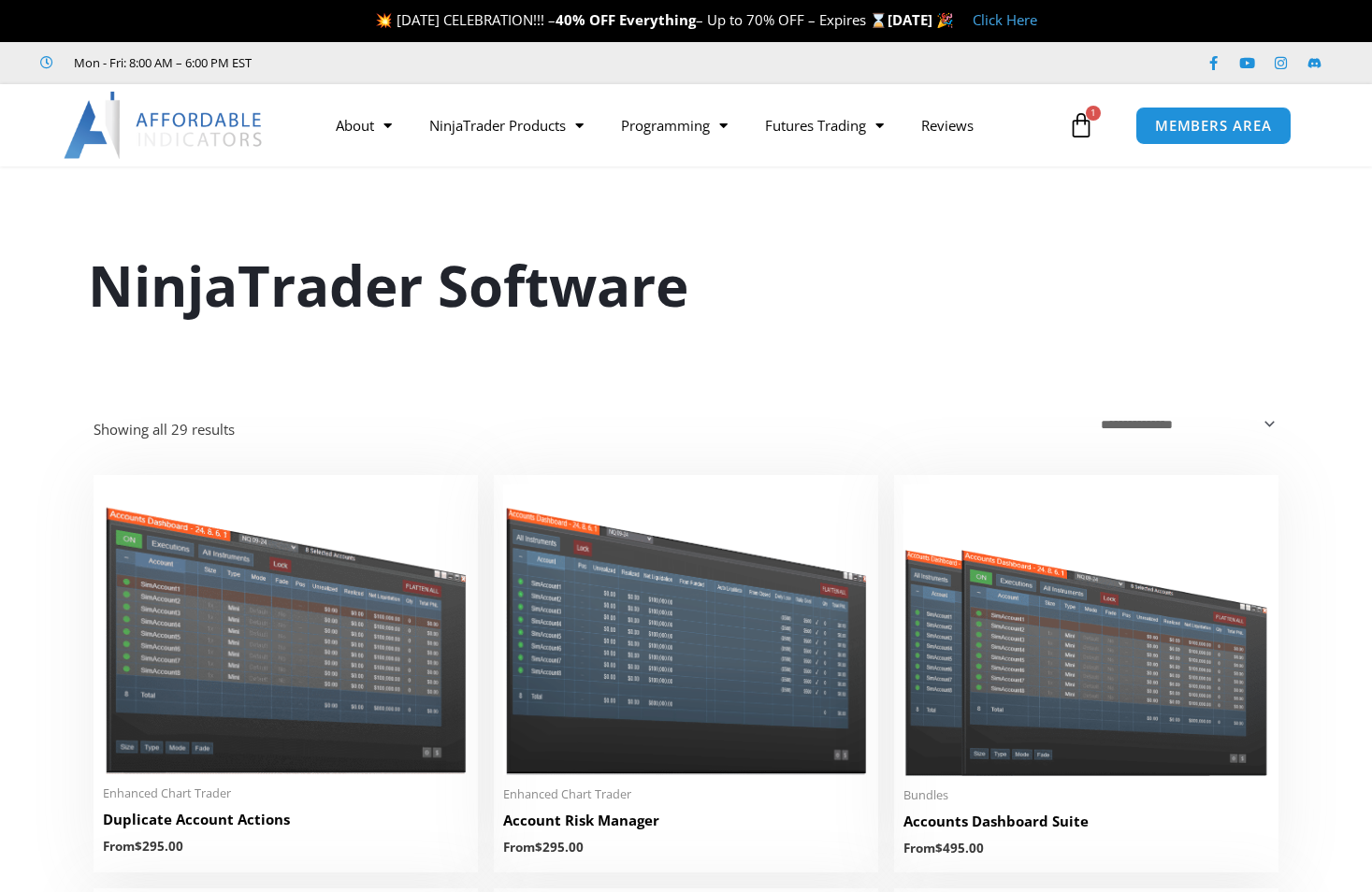 scroll, scrollTop: 0, scrollLeft: 0, axis: both 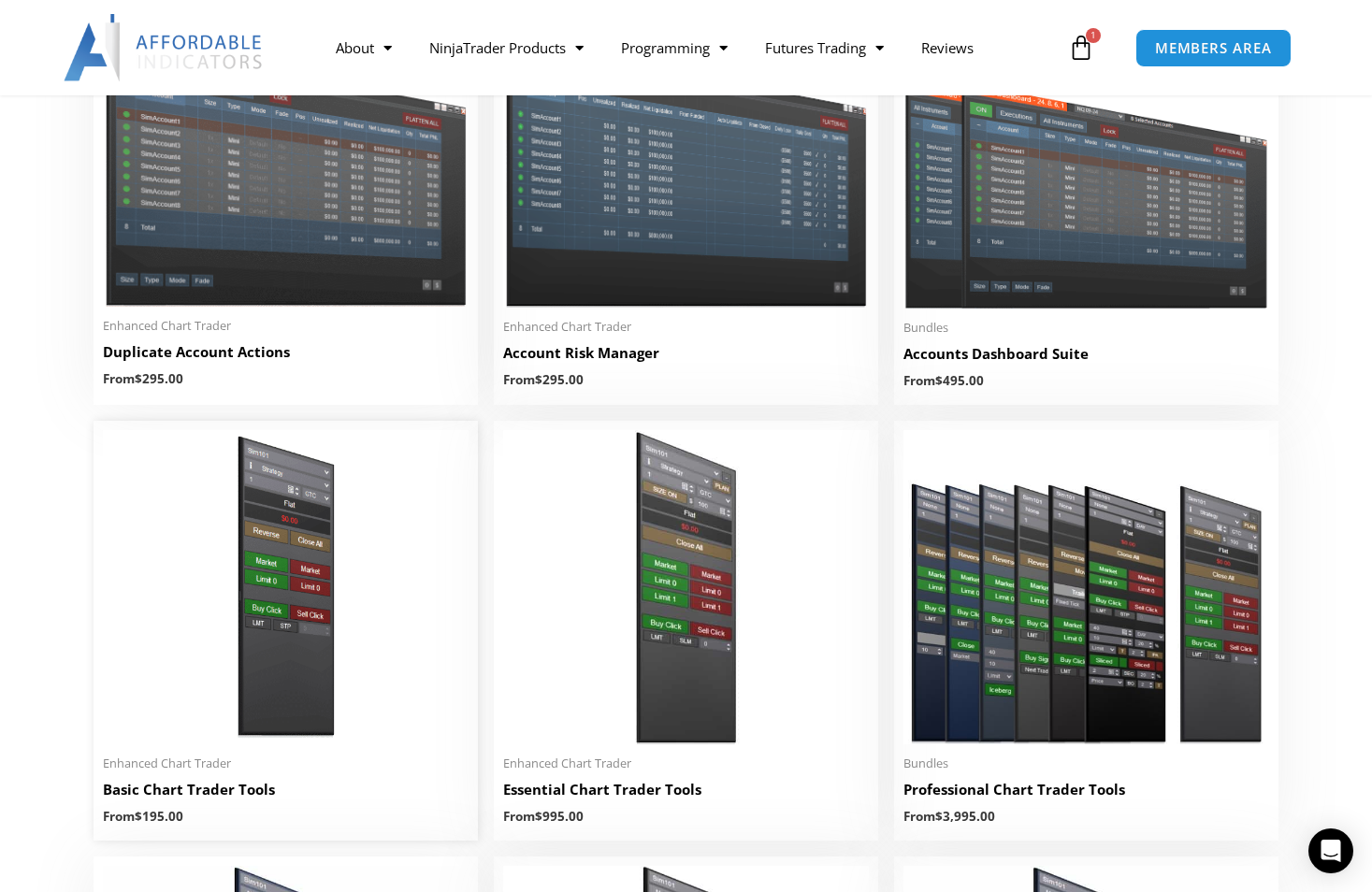 click on "Basic Chart Trader Tools" at bounding box center (285, 789) 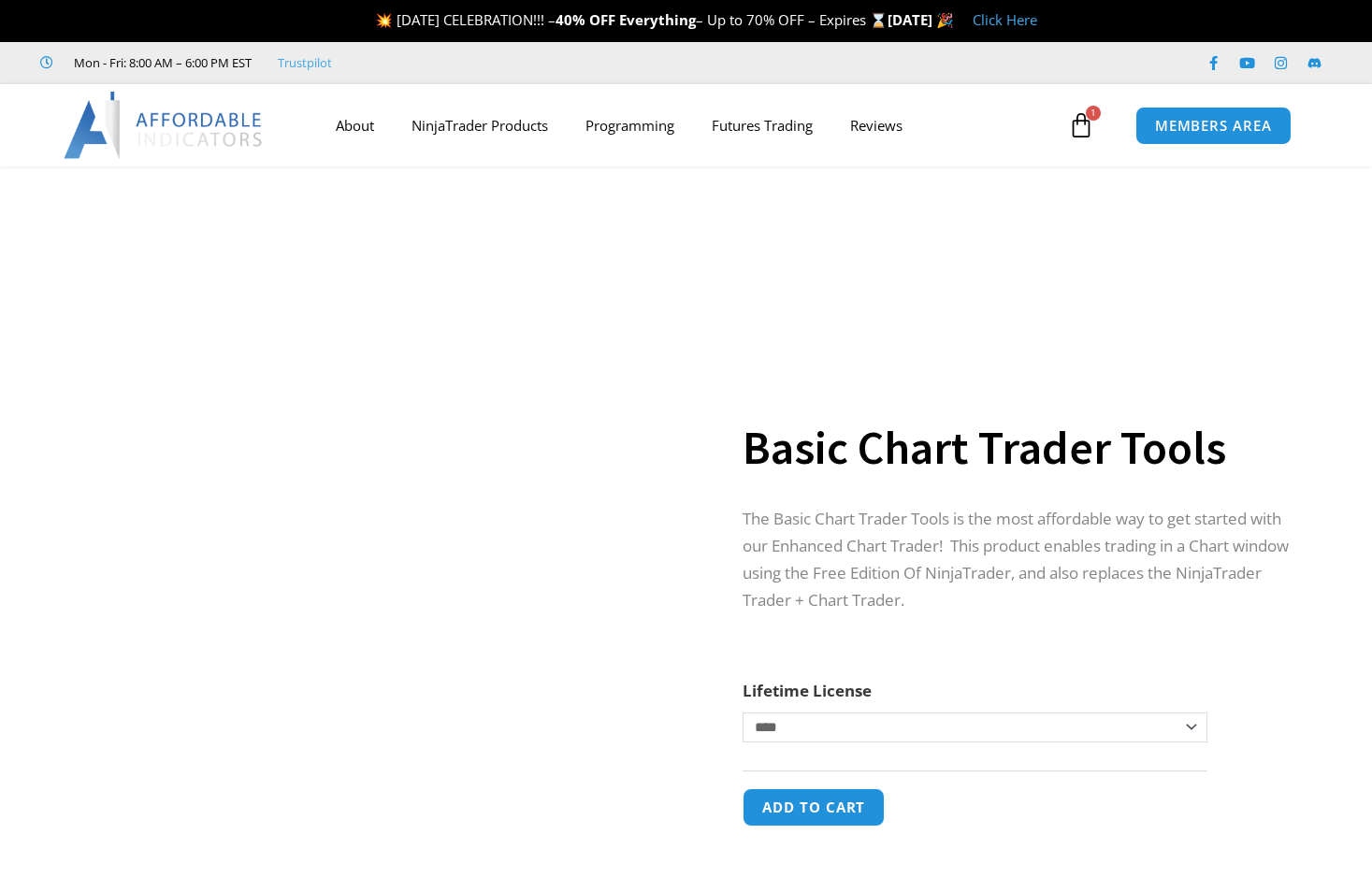 scroll, scrollTop: 0, scrollLeft: 0, axis: both 